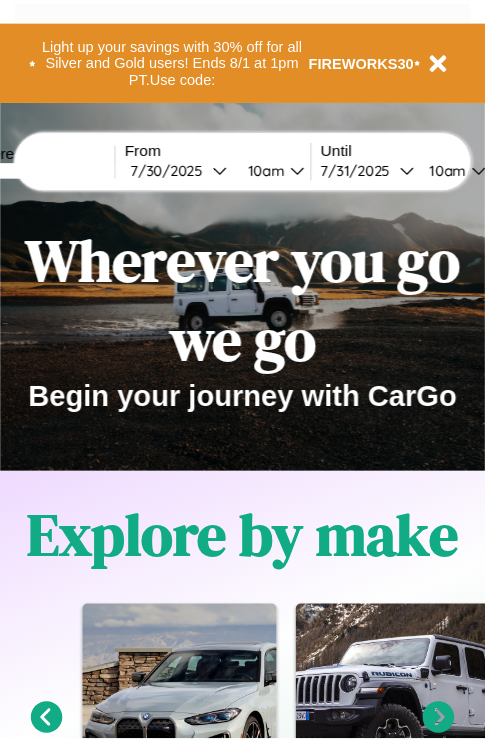 scroll, scrollTop: 0, scrollLeft: 0, axis: both 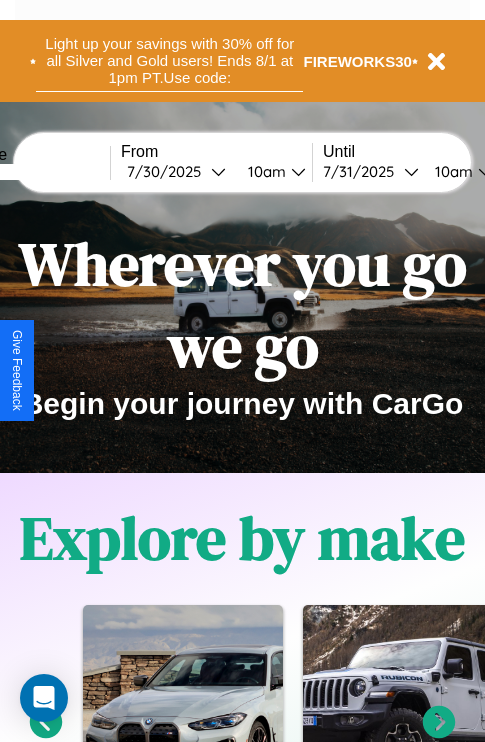 click on "Light up your savings with 30% off for all Silver and Gold users! Ends 8/1 at 1pm PT.  Use code:" at bounding box center [169, 61] 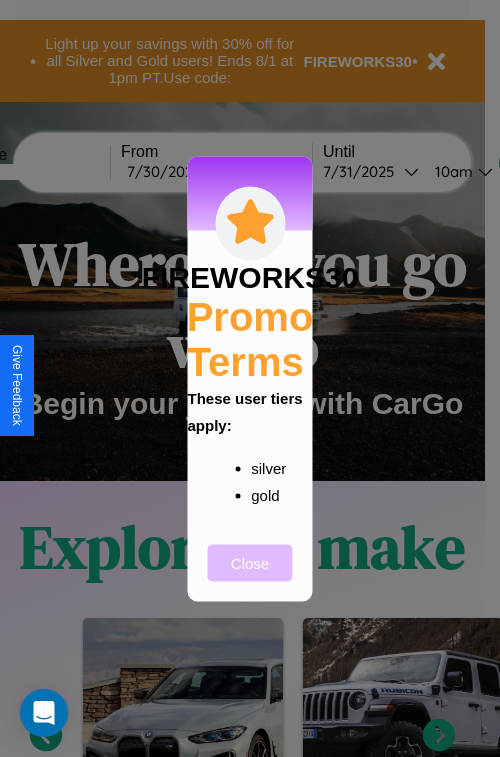 click on "Close" at bounding box center (250, 562) 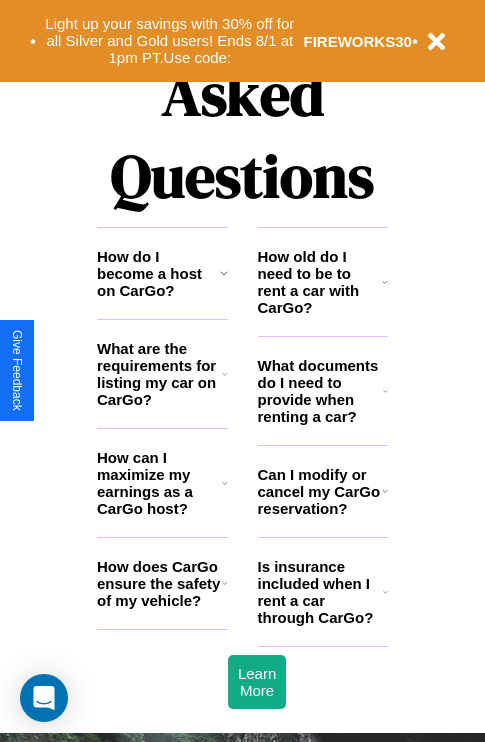 scroll, scrollTop: 2423, scrollLeft: 0, axis: vertical 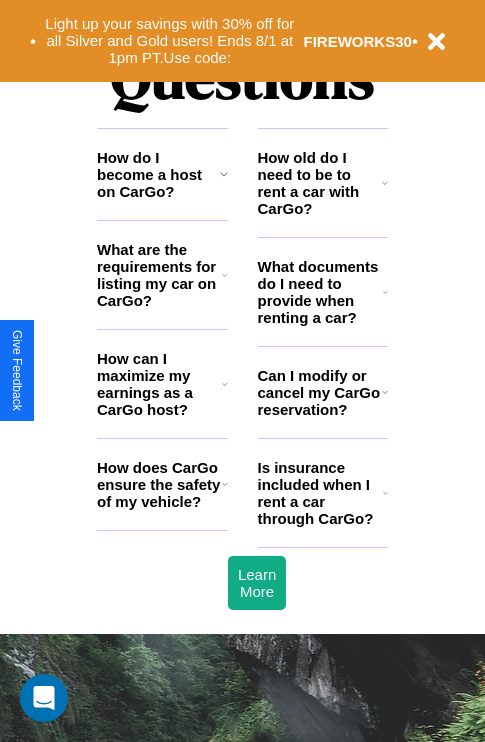 click 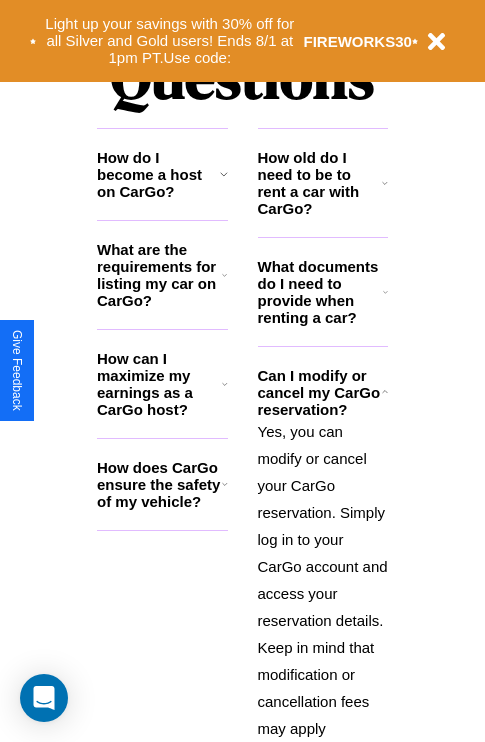 click 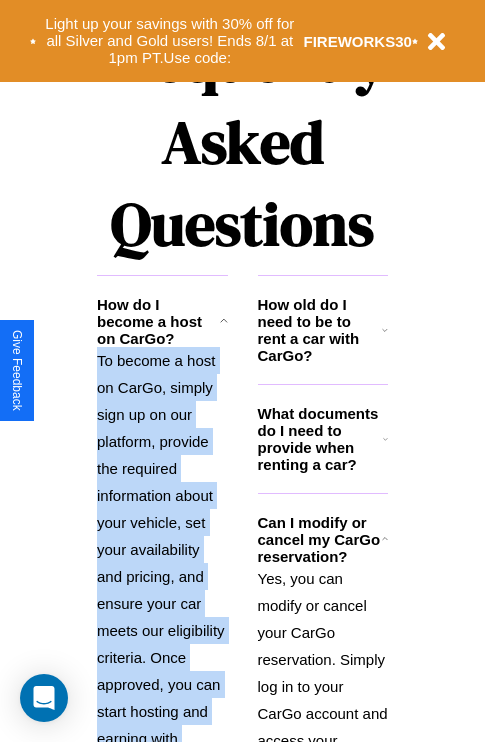 scroll, scrollTop: 0, scrollLeft: 0, axis: both 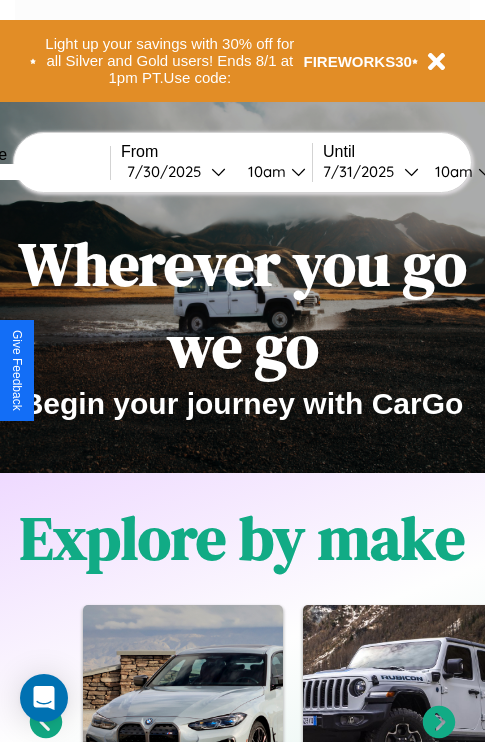 click at bounding box center (35, 172) 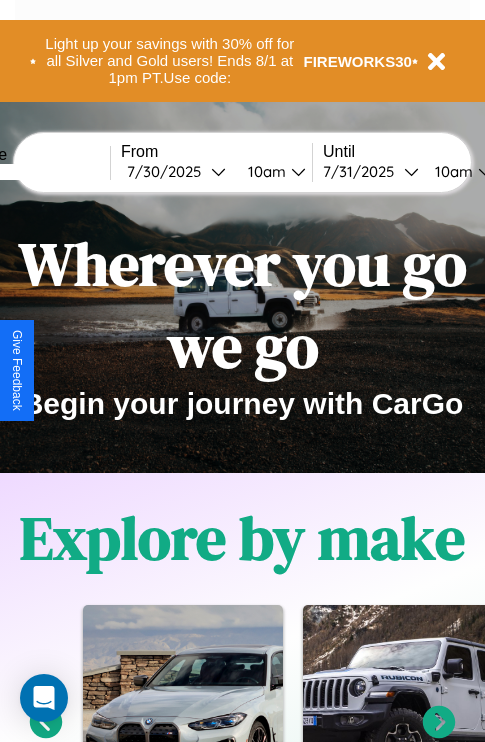 type on "*****" 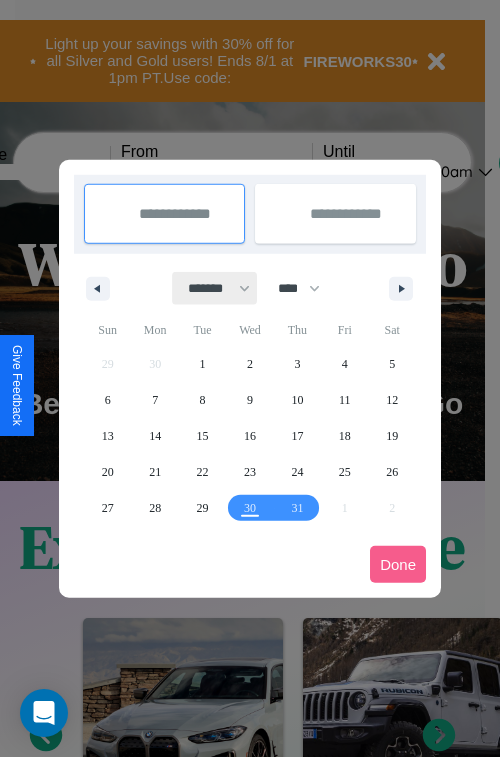 click on "******* ******** ***** ***** *** **** **** ****** ********* ******* ******** ********" at bounding box center [215, 288] 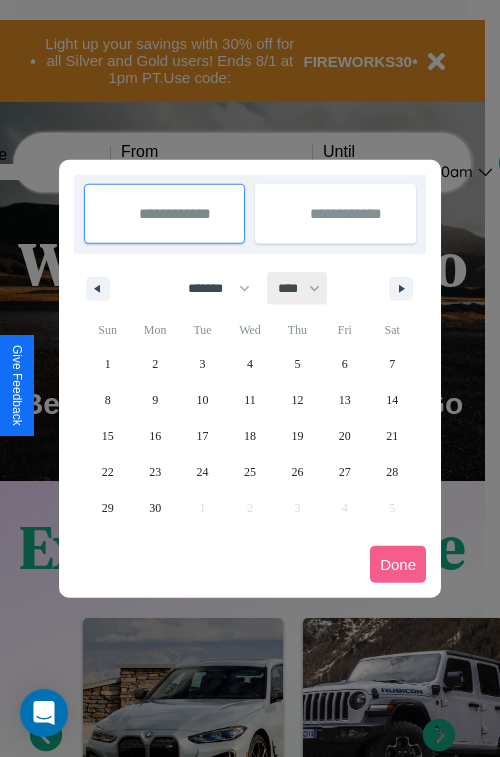 click on "**** **** **** **** **** **** **** **** **** **** **** **** **** **** **** **** **** **** **** **** **** **** **** **** **** **** **** **** **** **** **** **** **** **** **** **** **** **** **** **** **** **** **** **** **** **** **** **** **** **** **** **** **** **** **** **** **** **** **** **** **** **** **** **** **** **** **** **** **** **** **** **** **** **** **** **** **** **** **** **** **** **** **** **** **** **** **** **** **** **** **** **** **** **** **** **** **** **** **** **** **** **** **** **** **** **** **** **** **** **** **** **** **** **** **** **** **** **** **** **** ****" at bounding box center [298, 288] 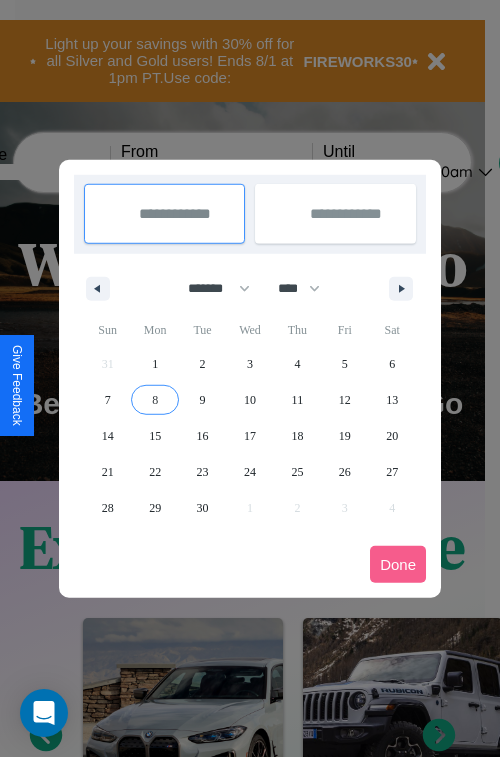 click on "8" at bounding box center [155, 400] 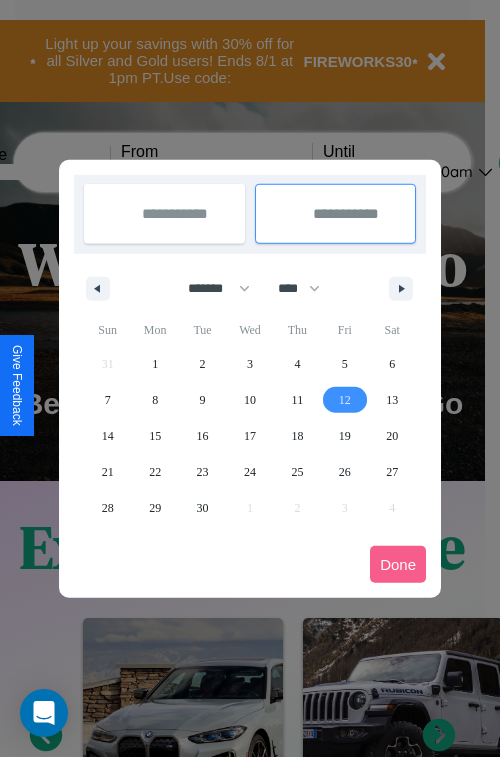 click on "12" at bounding box center (345, 400) 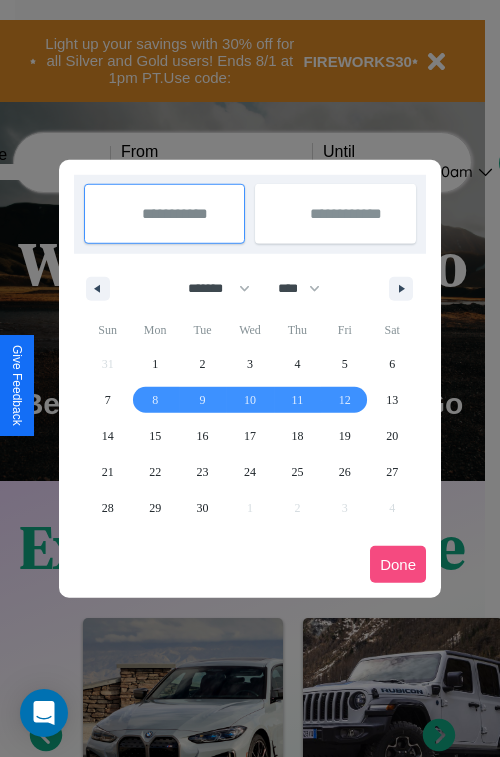 click on "Done" at bounding box center [398, 564] 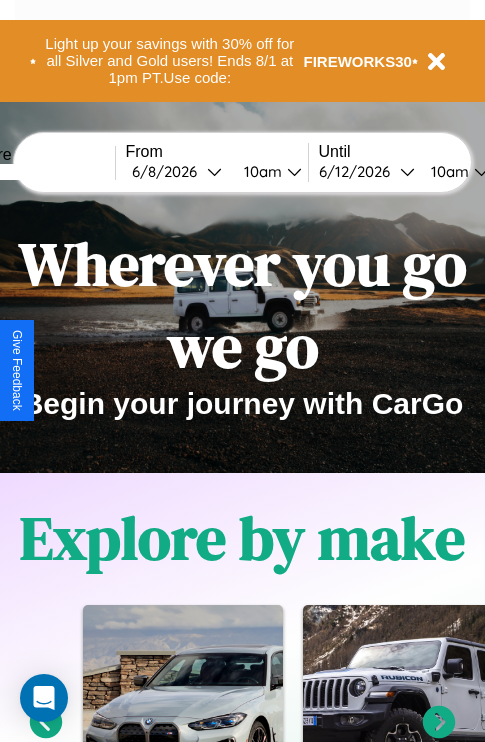 click on "10am" at bounding box center (260, 171) 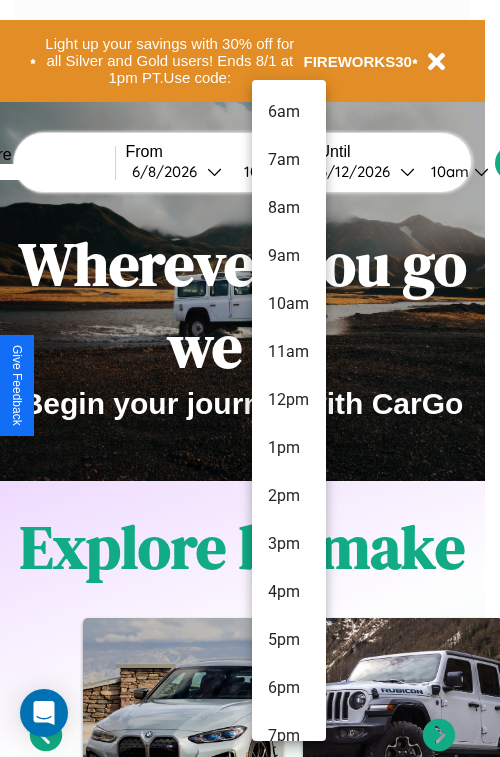 click on "4pm" at bounding box center [289, 592] 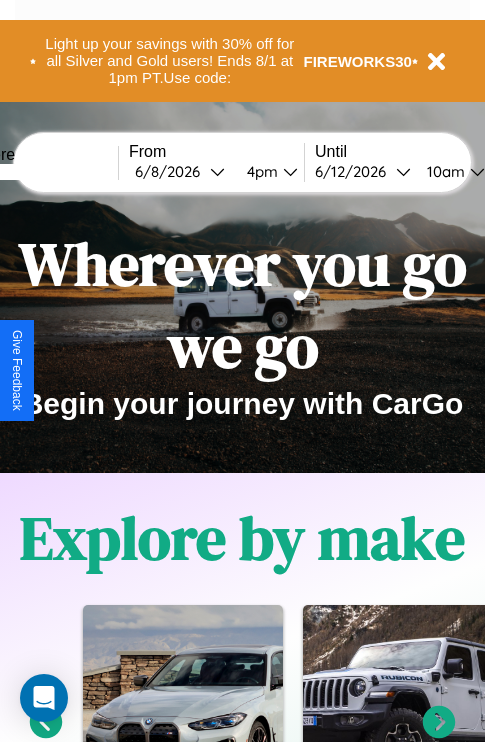 scroll, scrollTop: 0, scrollLeft: 68, axis: horizontal 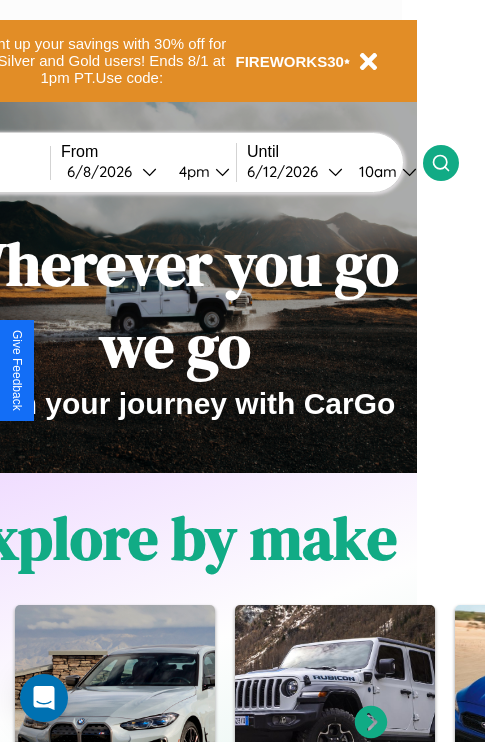 click 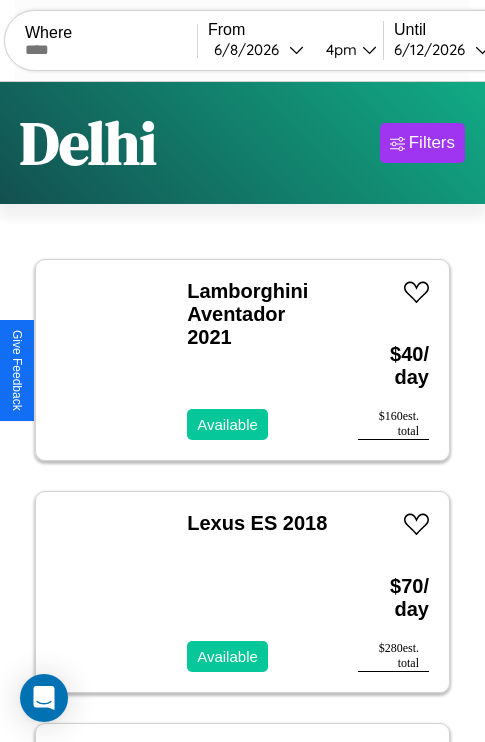 scroll, scrollTop: 95, scrollLeft: 0, axis: vertical 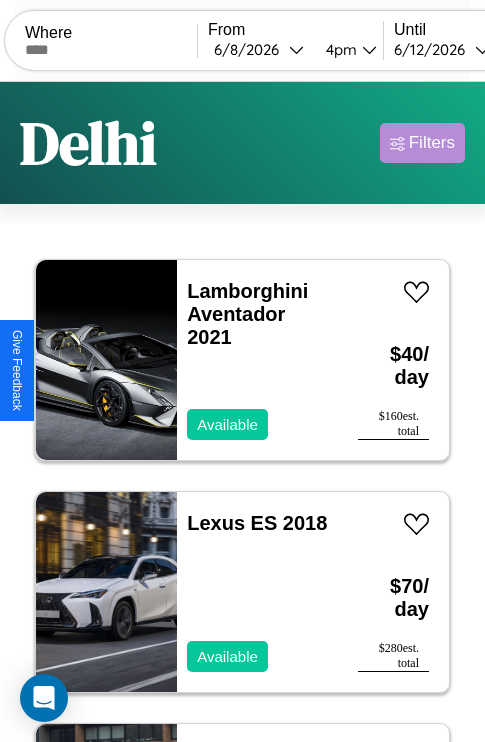 click on "Filters" at bounding box center [432, 143] 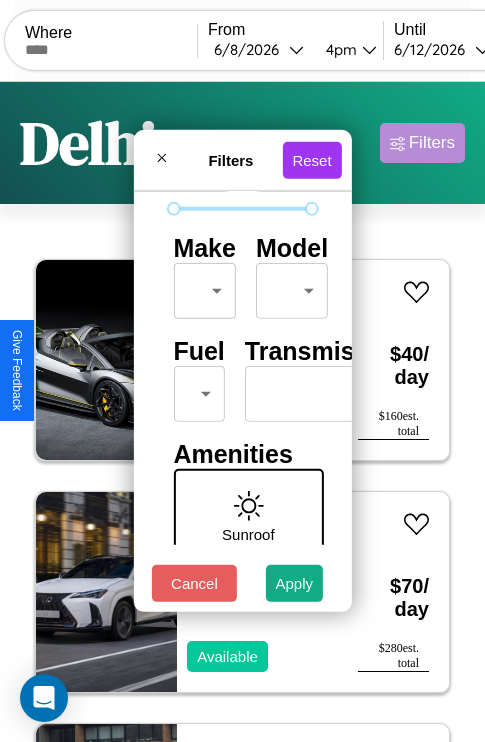 scroll, scrollTop: 162, scrollLeft: 0, axis: vertical 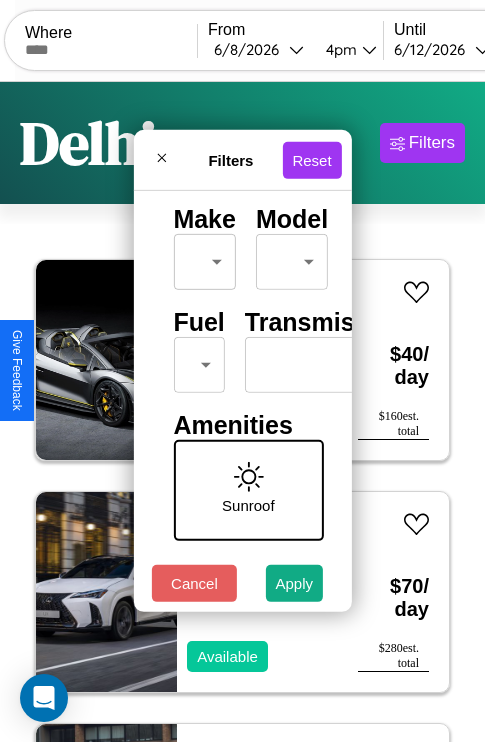 click on "CarGo Where From [DATE] [TIME] Until [DATE] [TIME] Become a Host Login Sign Up [CITY] Filters 30  cars in this area These cars can be picked up in this city. Lamborghini   Aventador   2021 Available $ 40  / day $ 160  est. total Lexus   ES   2018 Available $ 70  / day $ 280  est. total Honda   CM450   2023 Available $ 200  / day $ 800  est. total Fiat   500X   2024 Available $ 70  / day $ 280  est. total Chevrolet   El Camino   2018 Available $ 50  / day $ 200  est. total Jaguar   E-PACE   2019 Available $ 40  / day $ 160  est. total Dodge   D-Series   2018 Available $ 190  / day $ 760  est. total Land Rover   Discovery Sport   2016 Available $ 90  / day $ 360  est. total Bentley   Bentley Industries, LLC   2022 Available $ 160  / day $ 640  est. total Bentley   Bentley Industries, LLC   2020 Available $ 140  / day $ 560  est. total Dodge   Durango   2016 Available $ 70  / day $ 280  est. total Maserati   Quattroporte   2018 Available $ 110  / day $ 440  est. total Aston Martin   Vanquish   2019 $ 80 $" at bounding box center (242, 412) 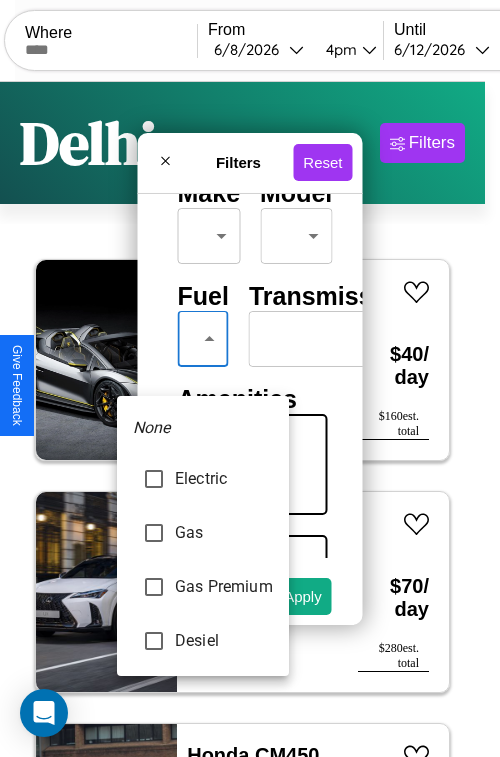 type on "***" 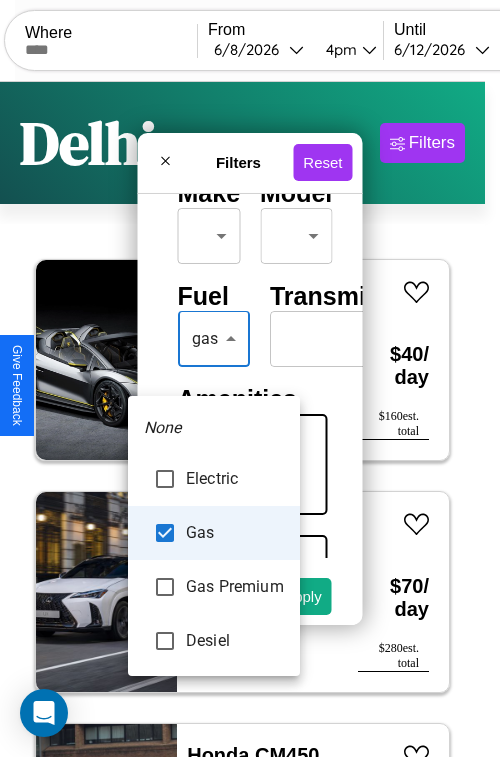 click at bounding box center [250, 378] 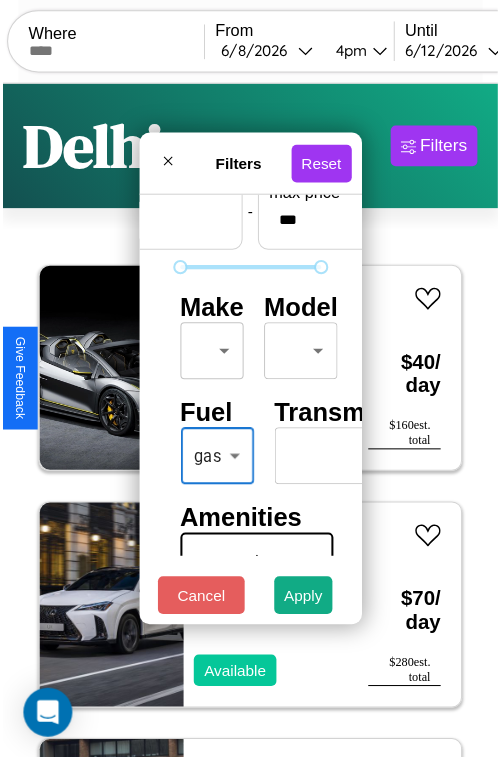 scroll, scrollTop: 59, scrollLeft: 0, axis: vertical 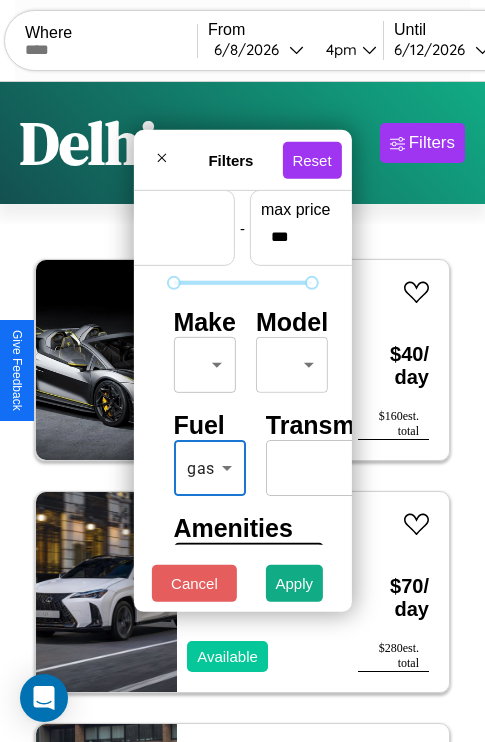 click on "CarGo Where From [DATE] [TIME] Until [DATE] [TIME] Become a Host Login Sign Up [CITY] Filters 30  cars in this area These cars can be picked up in this city. Lamborghini   Aventador   2021 Available $ 40  / day $ 160  est. total Lexus   ES   2018 Available $ 70  / day $ 280  est. total Honda   CM450   2023 Available $ 200  / day $ 800  est. total Fiat   500X   2024 Available $ 70  / day $ 280  est. total Chevrolet   El Camino   2018 Available $ 50  / day $ 200  est. total Jaguar   E-PACE   2019 Available $ 40  / day $ 160  est. total Dodge   D-Series   2018 Available $ 190  / day $ 760  est. total Land Rover   Discovery Sport   2016 Available $ 90  / day $ 360  est. total Bentley   Bentley Industries, LLC   2022 Available $ 160  / day $ 640  est. total Bentley   Bentley Industries, LLC   2020 Available $ 140  / day $ 560  est. total Dodge   Durango   2016 Available $ 70  / day $ 280  est. total Maserati   Quattroporte   2018 Available $ 110  / day $ 440  est. total Aston Martin   Vanquish   2019 $ 80 $" at bounding box center [242, 412] 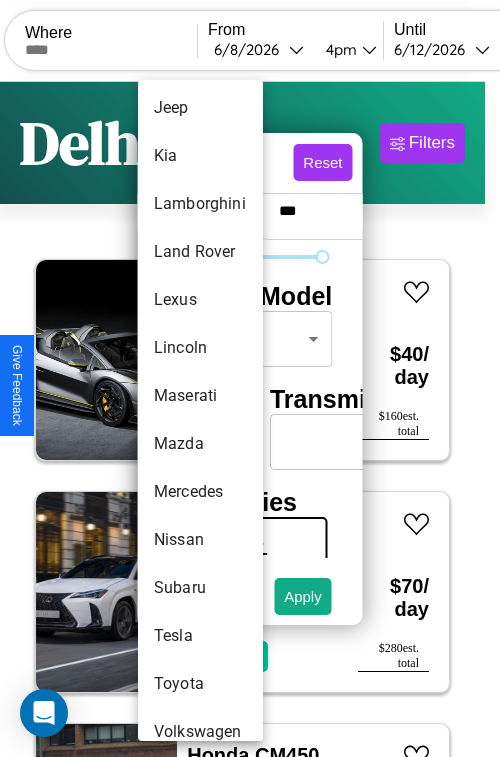 scroll, scrollTop: 1083, scrollLeft: 0, axis: vertical 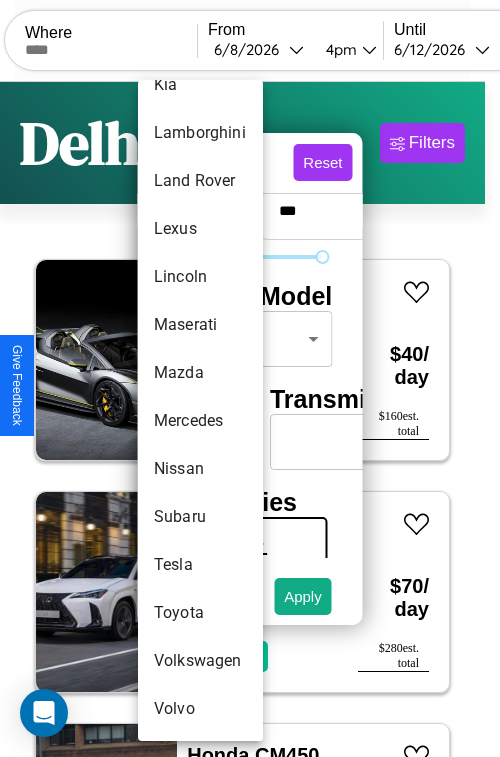 click on "Subaru" at bounding box center (200, 517) 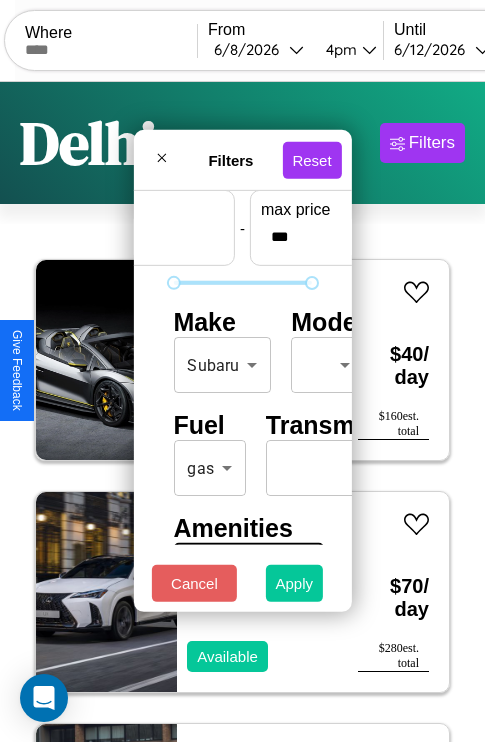 click on "Apply" at bounding box center (295, 583) 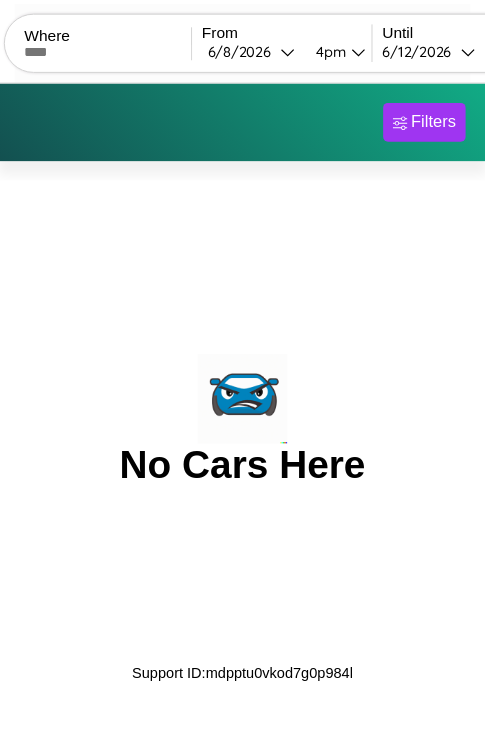 scroll, scrollTop: 0, scrollLeft: 0, axis: both 